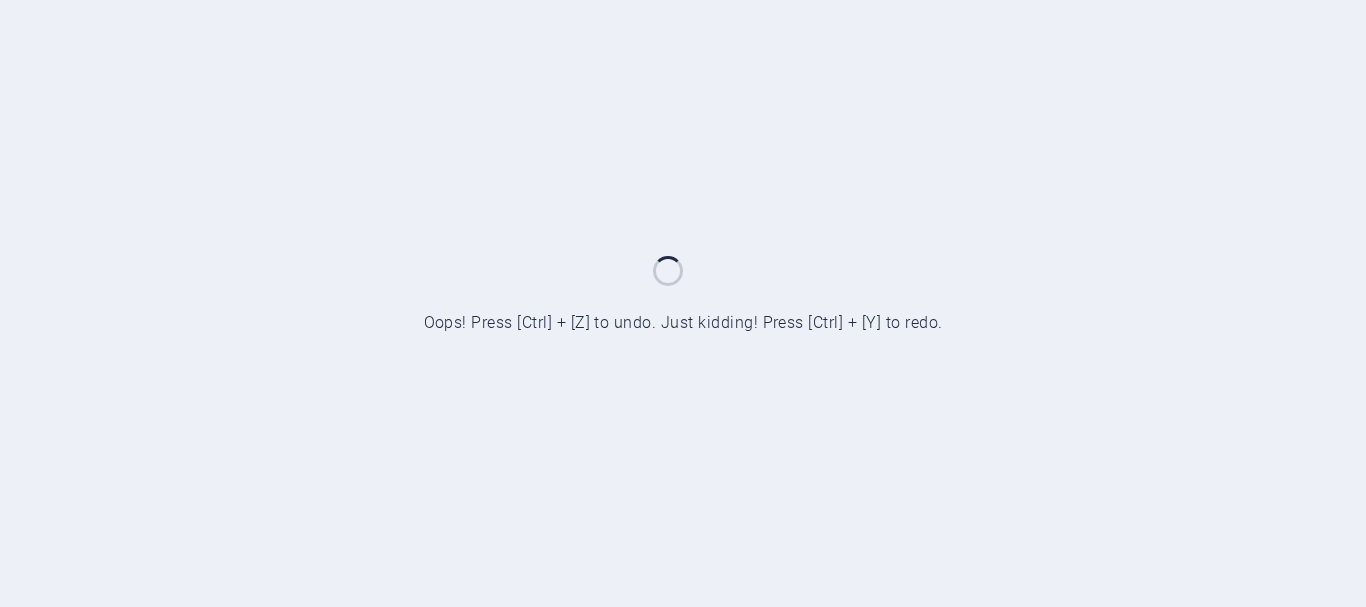 scroll, scrollTop: 0, scrollLeft: 0, axis: both 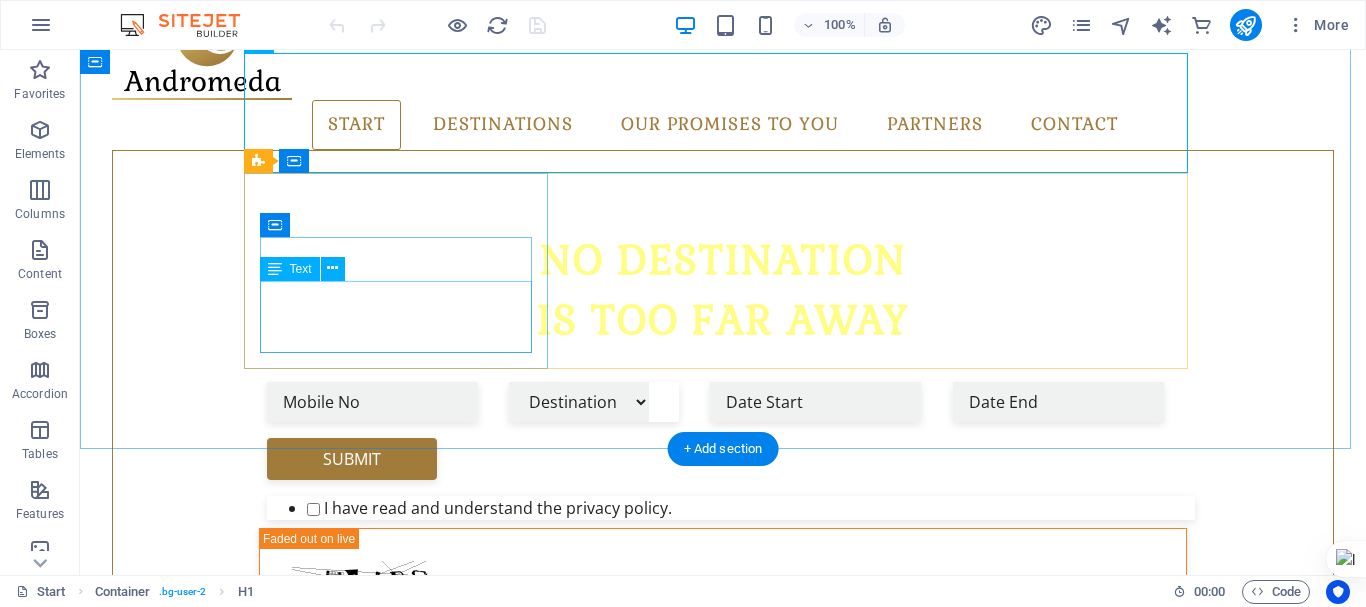 click on "Pick your Destination" at bounding box center [723, 1107] 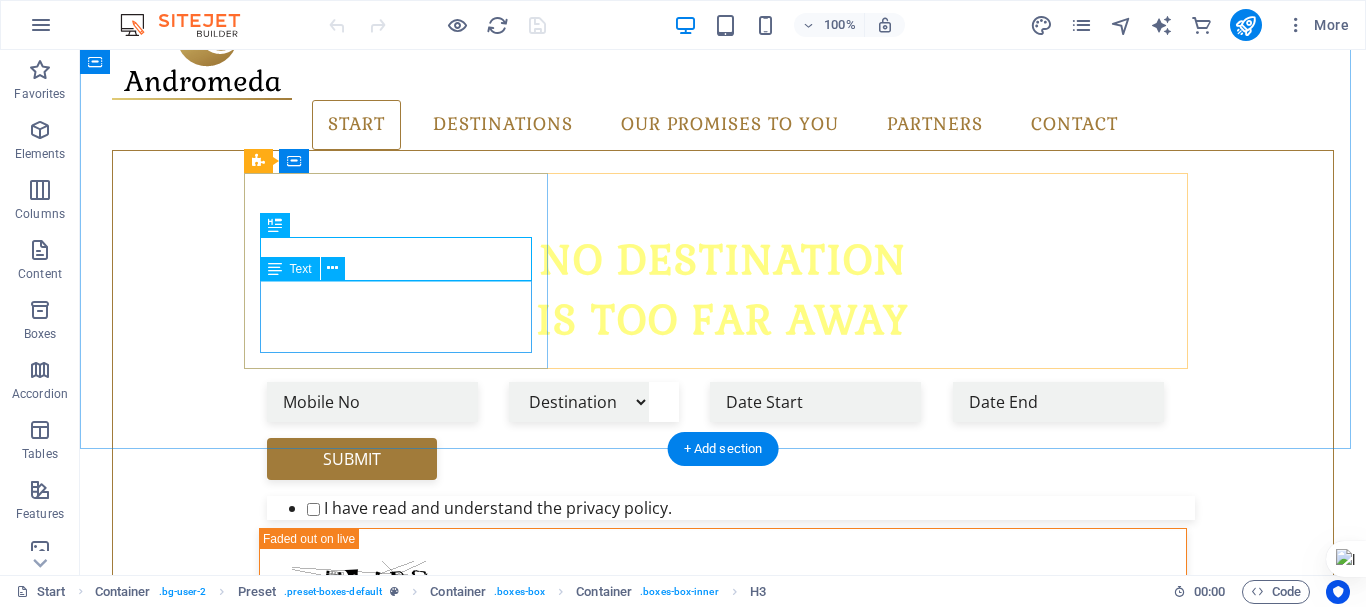 click on "Lorem ipsum dolor sit amet, consectetur adipisicing elit. Veritatis, dolorem!" at bounding box center (723, 1140) 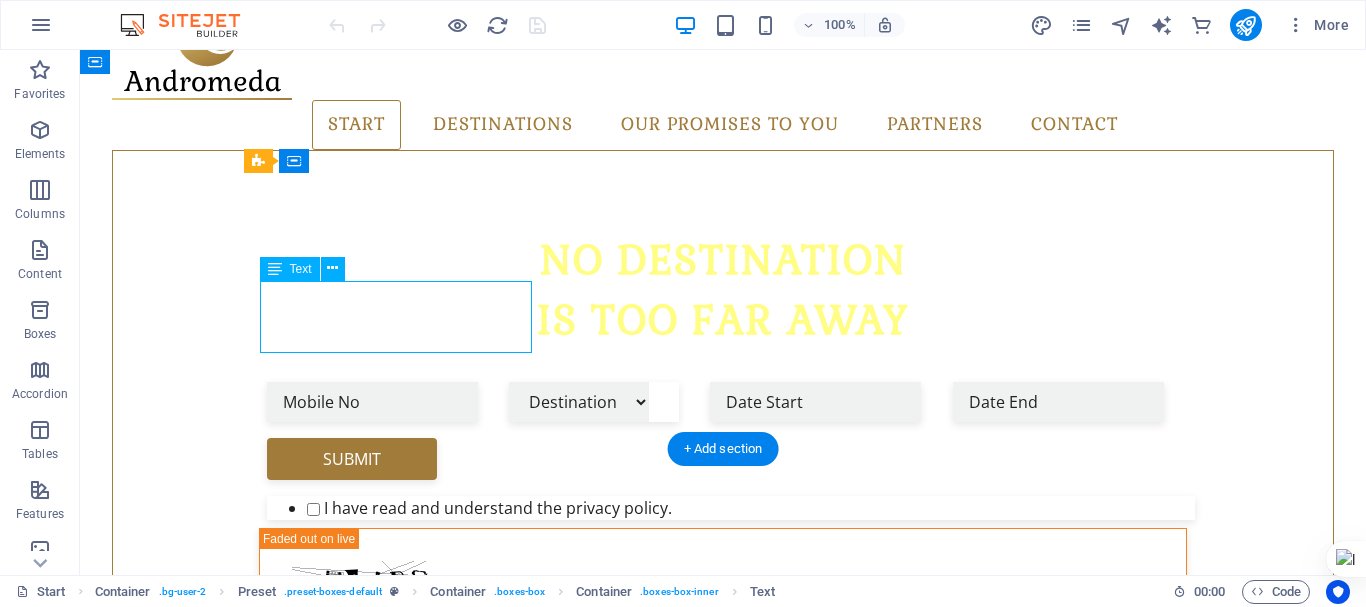click on "Lorem ipsum dolor sit amet, consectetur adipisicing elit. Veritatis, dolorem!" at bounding box center [723, 1140] 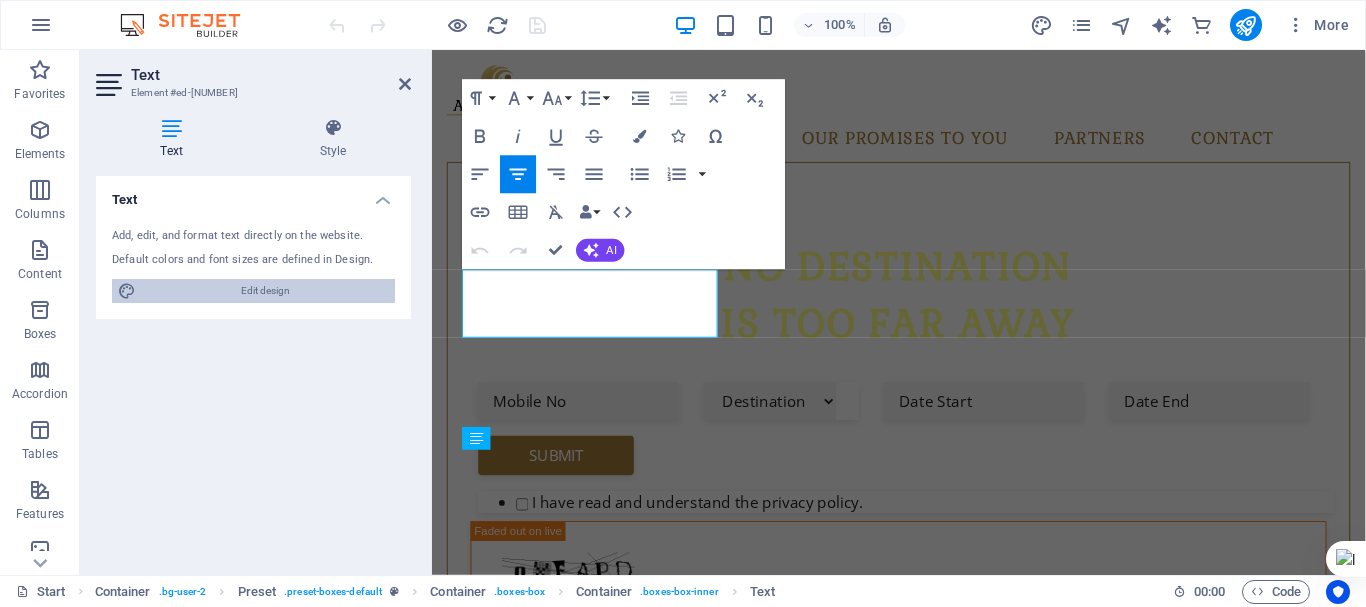 scroll, scrollTop: 630, scrollLeft: 0, axis: vertical 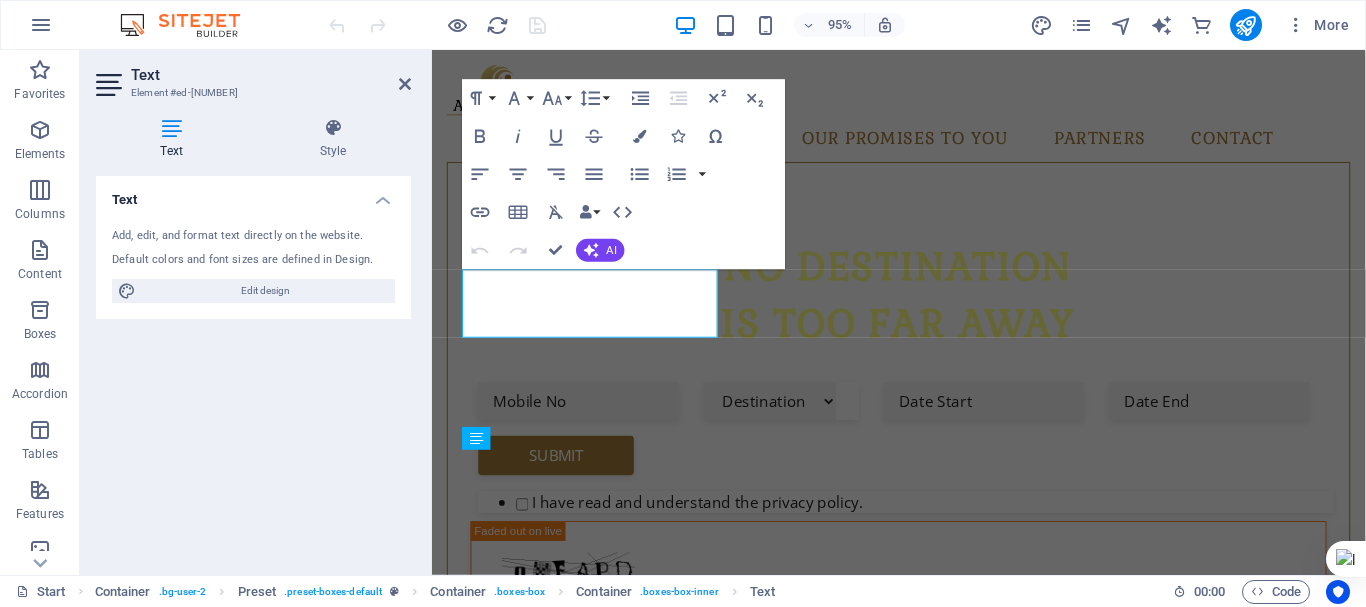 click on "Add, edit, and format text directly on the website. Default colors and font sizes are defined in Design. Edit design" at bounding box center [253, 265] 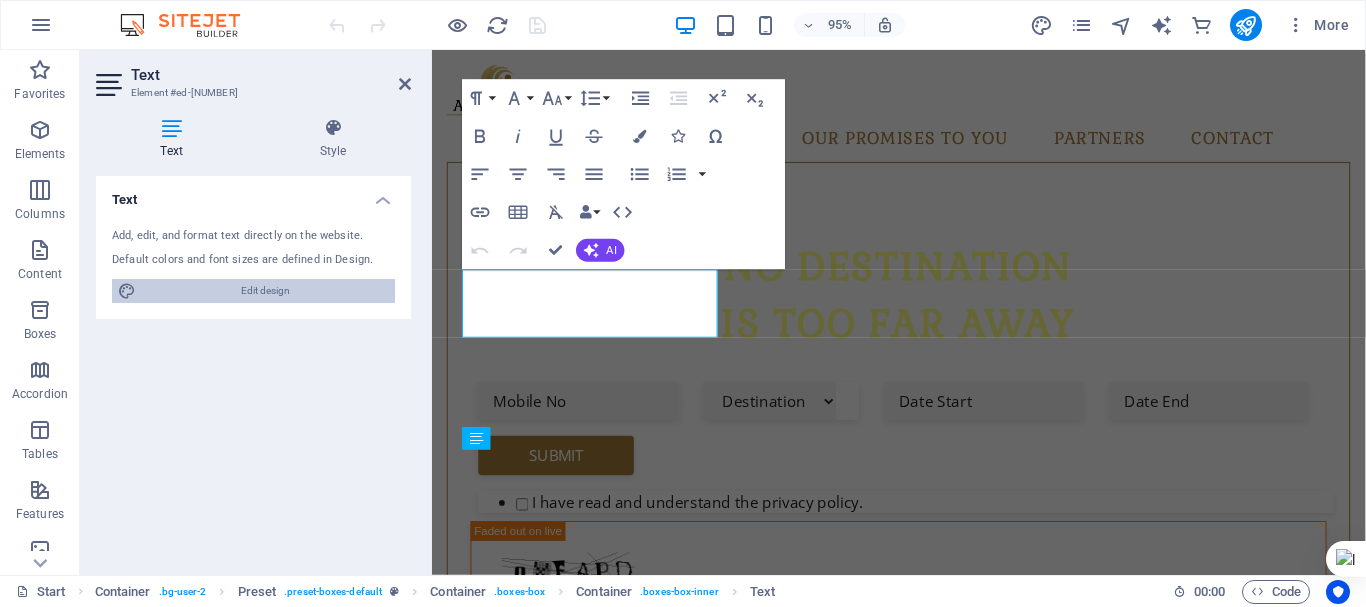 click on "Edit design" at bounding box center [265, 291] 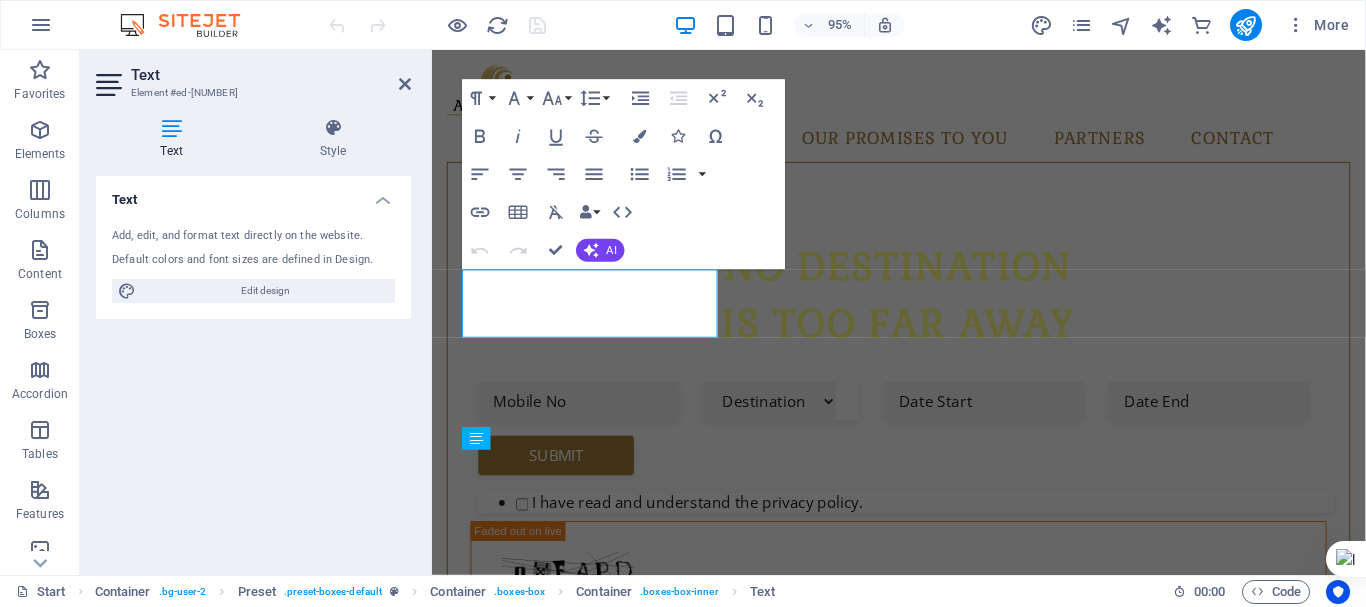 select on "px" 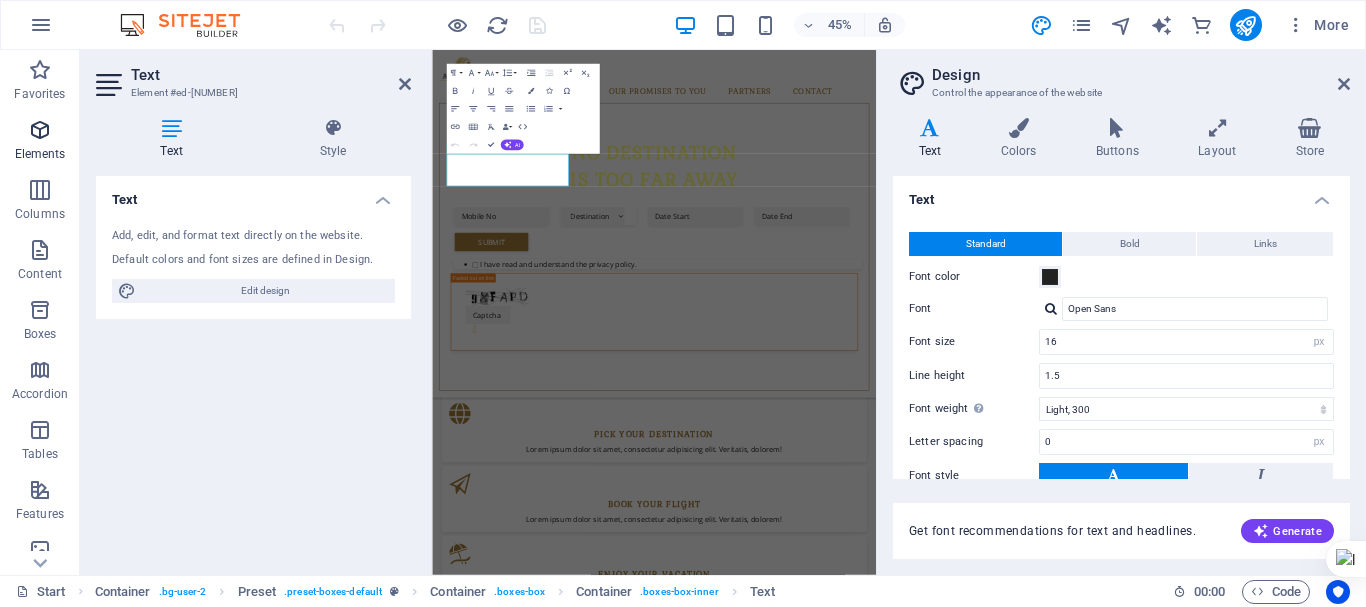 scroll, scrollTop: 1244, scrollLeft: 0, axis: vertical 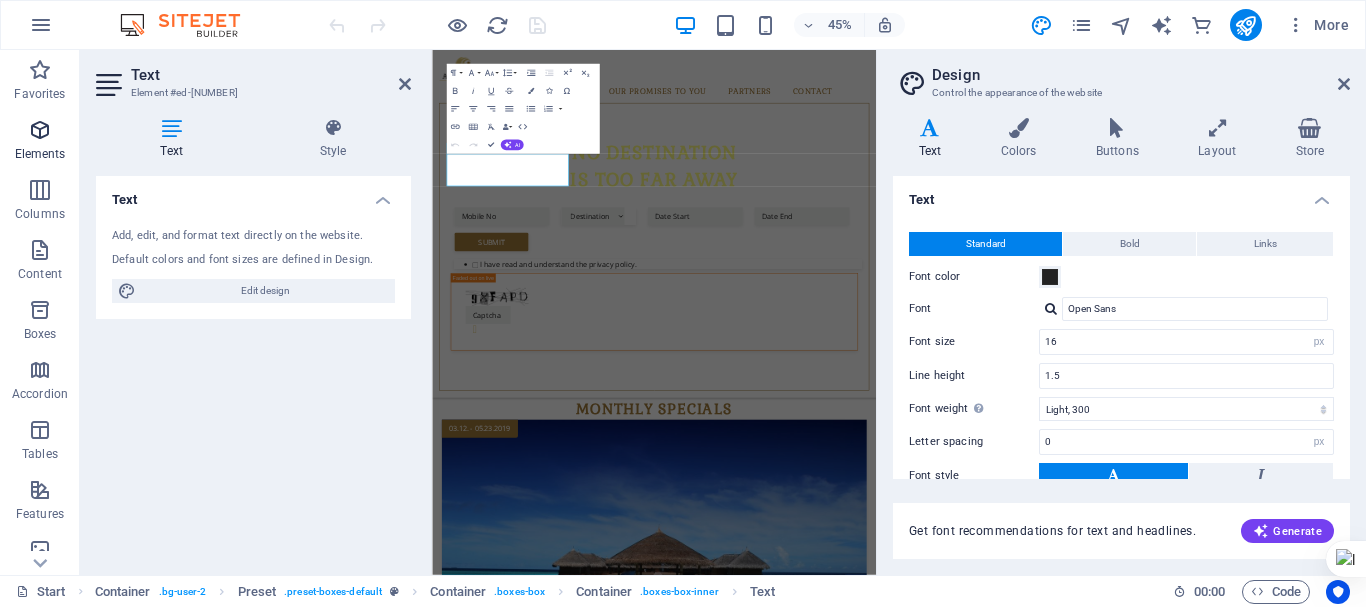 click at bounding box center (40, 130) 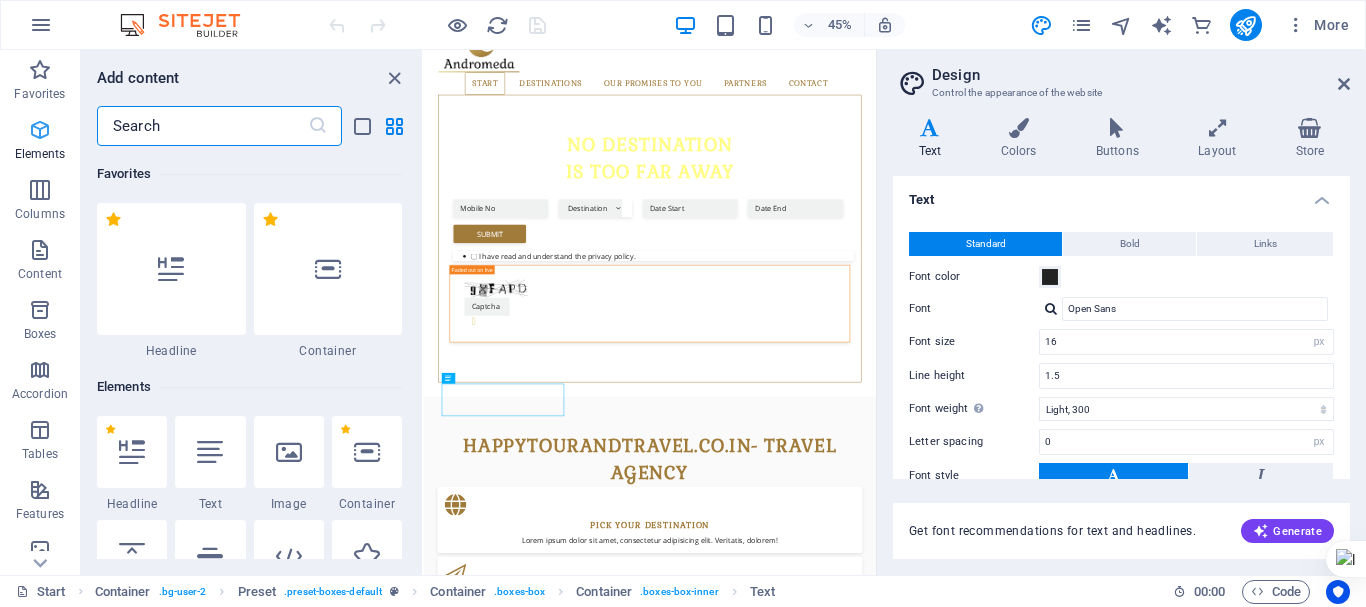 scroll, scrollTop: 733, scrollLeft: 0, axis: vertical 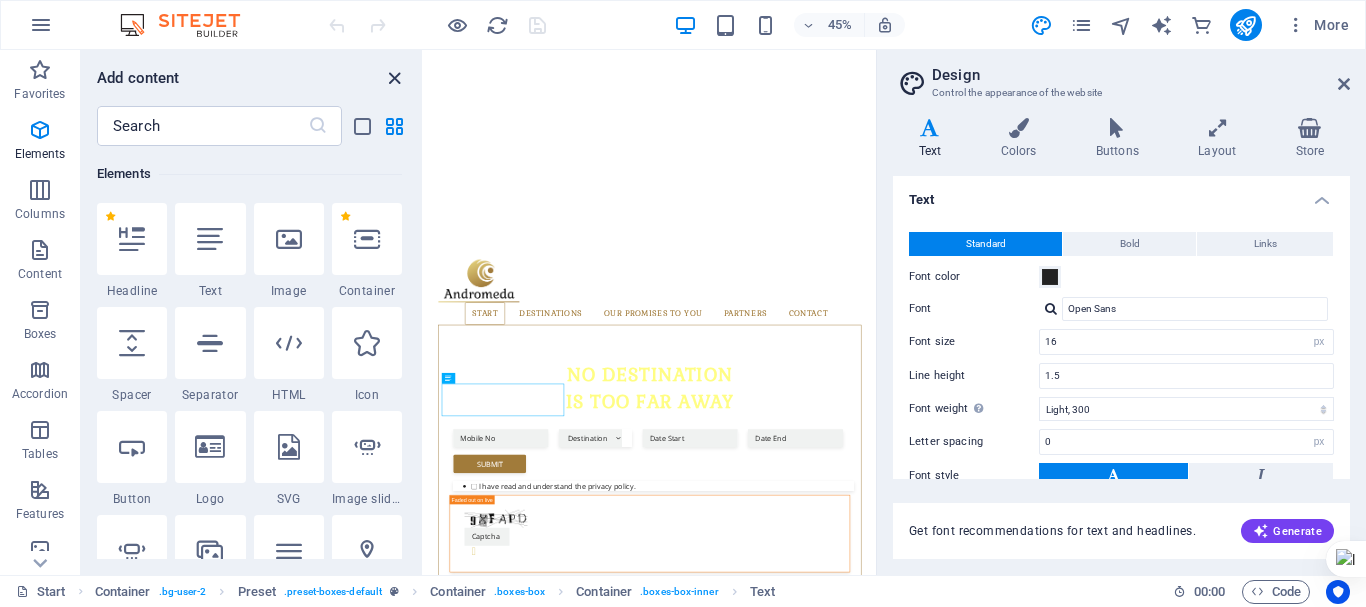 click at bounding box center [394, 78] 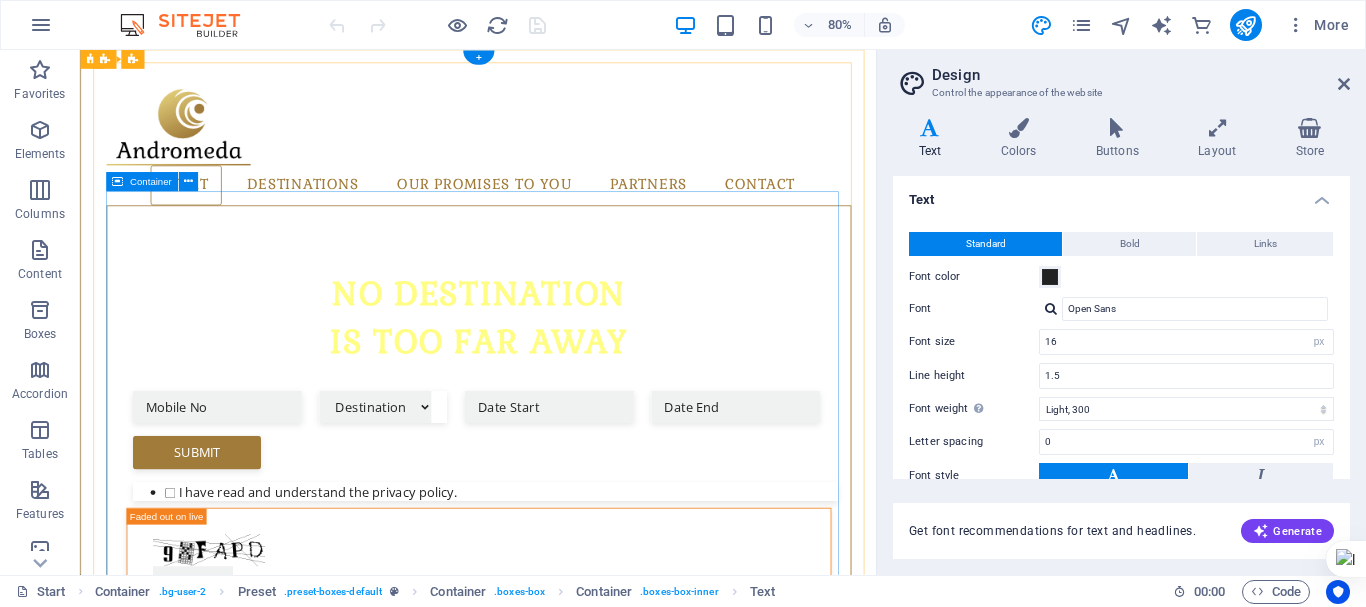 scroll, scrollTop: 0, scrollLeft: 0, axis: both 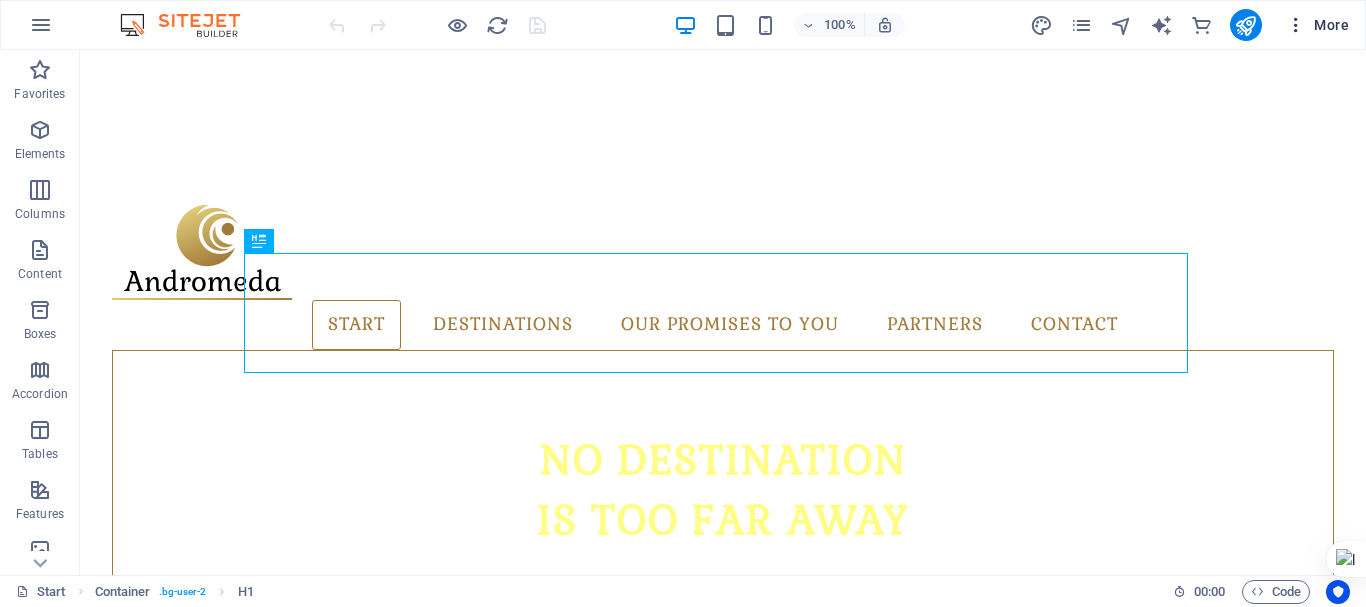 click on "More" at bounding box center [1317, 25] 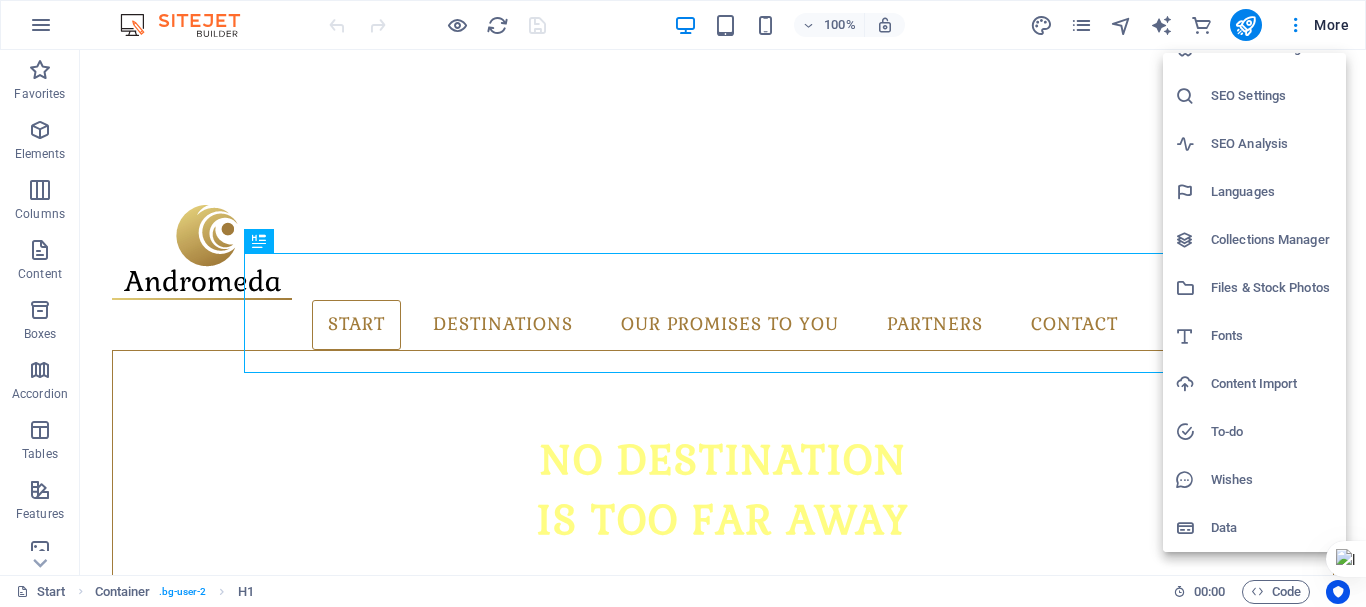 scroll, scrollTop: 0, scrollLeft: 0, axis: both 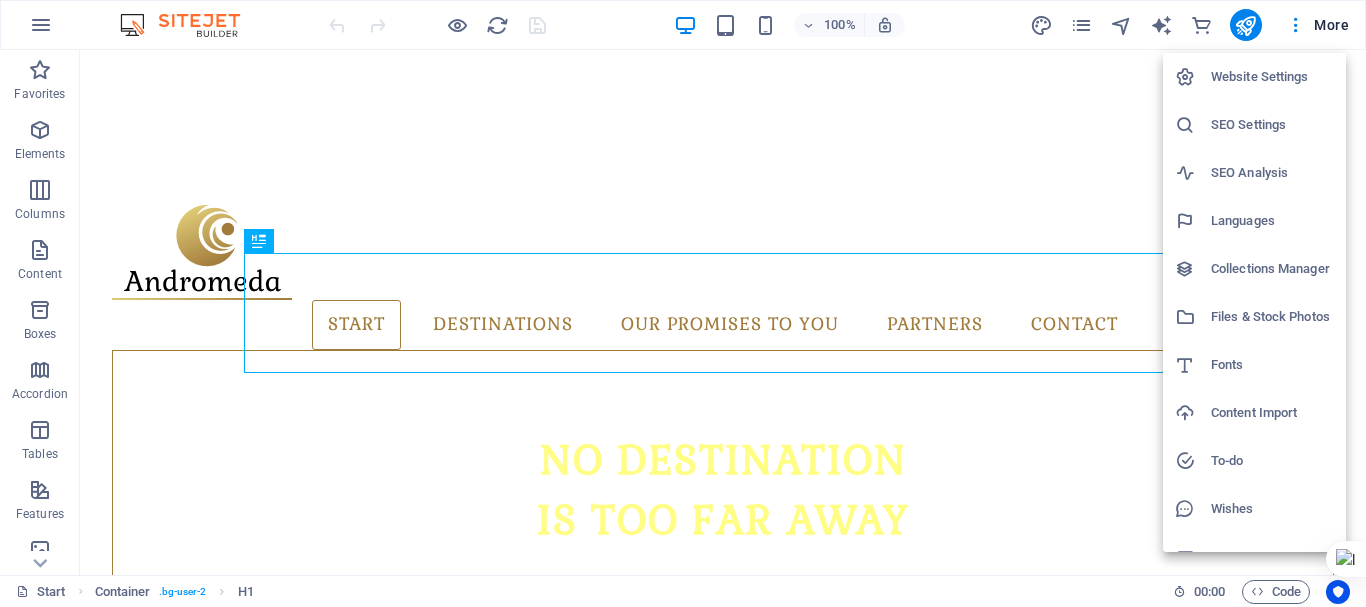 click at bounding box center (683, 303) 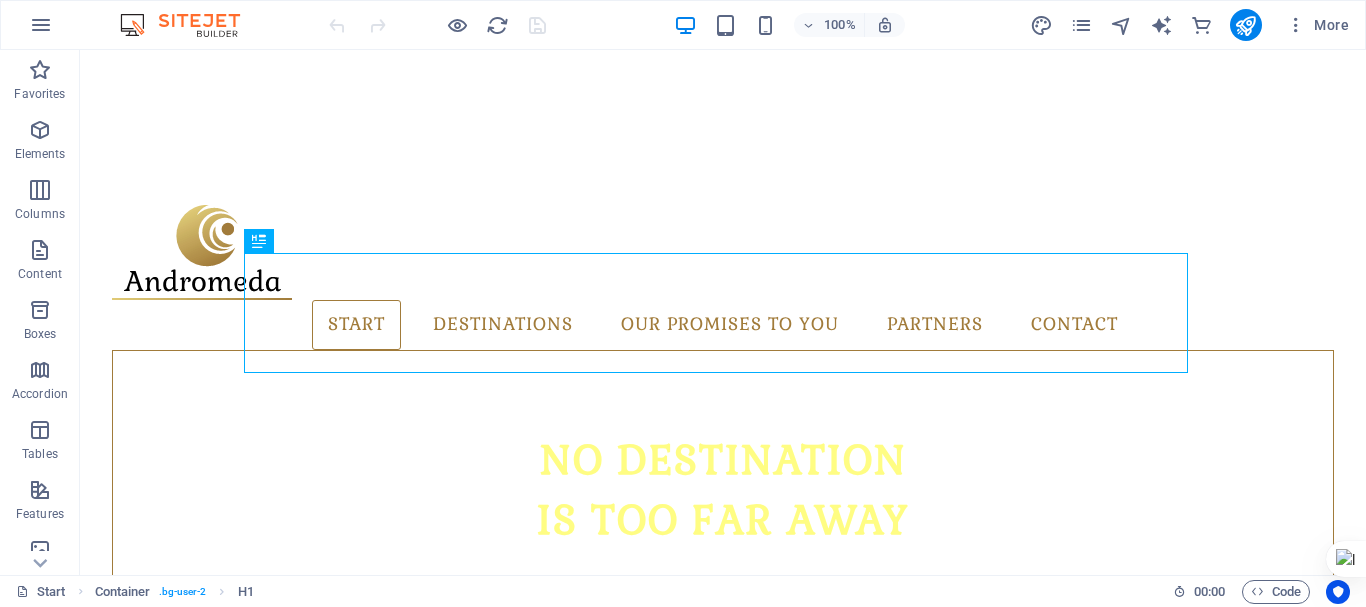 click at bounding box center [1296, 25] 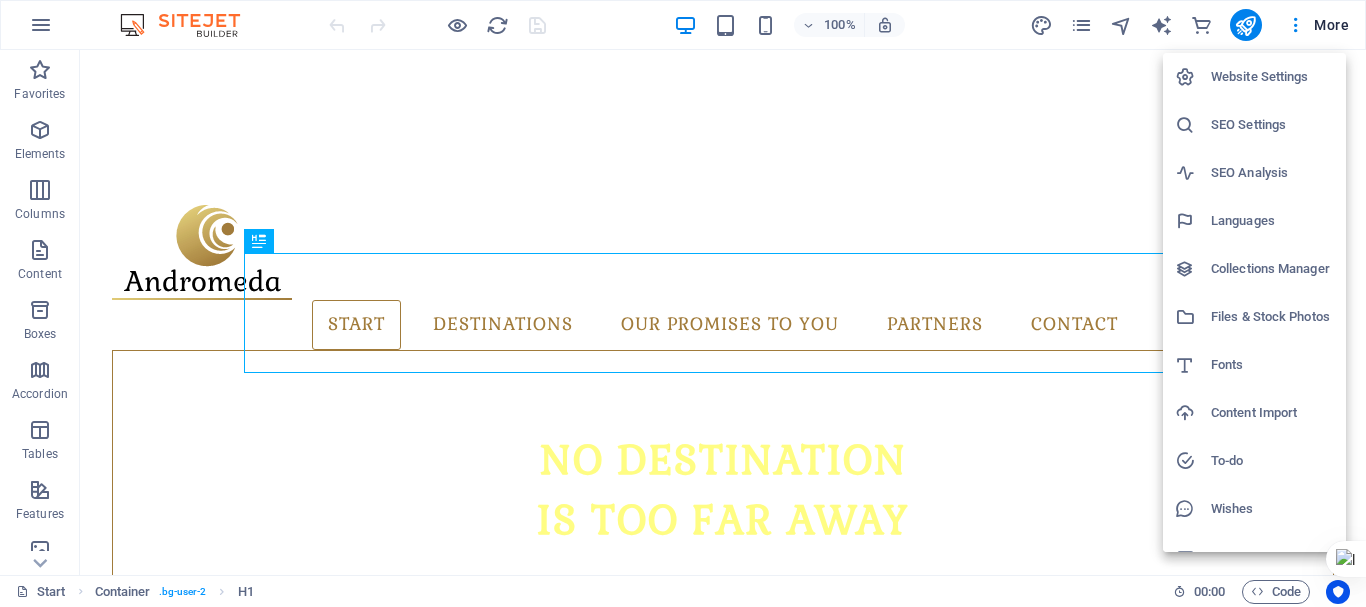 click at bounding box center (683, 303) 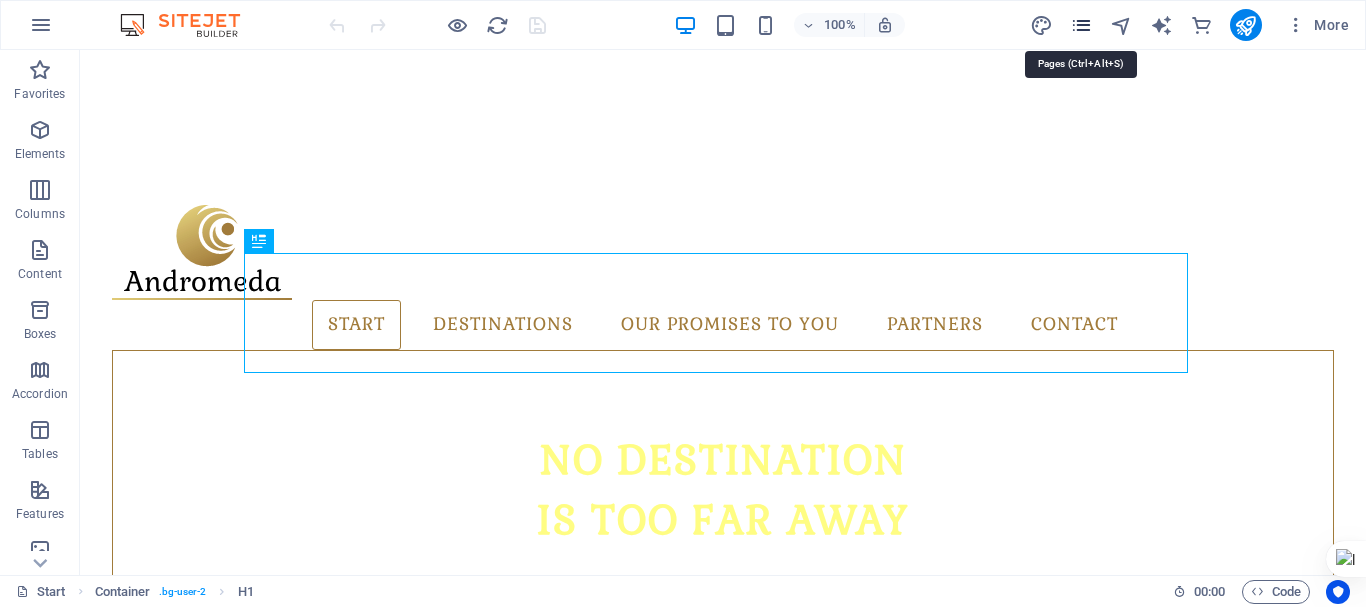 click at bounding box center (1081, 25) 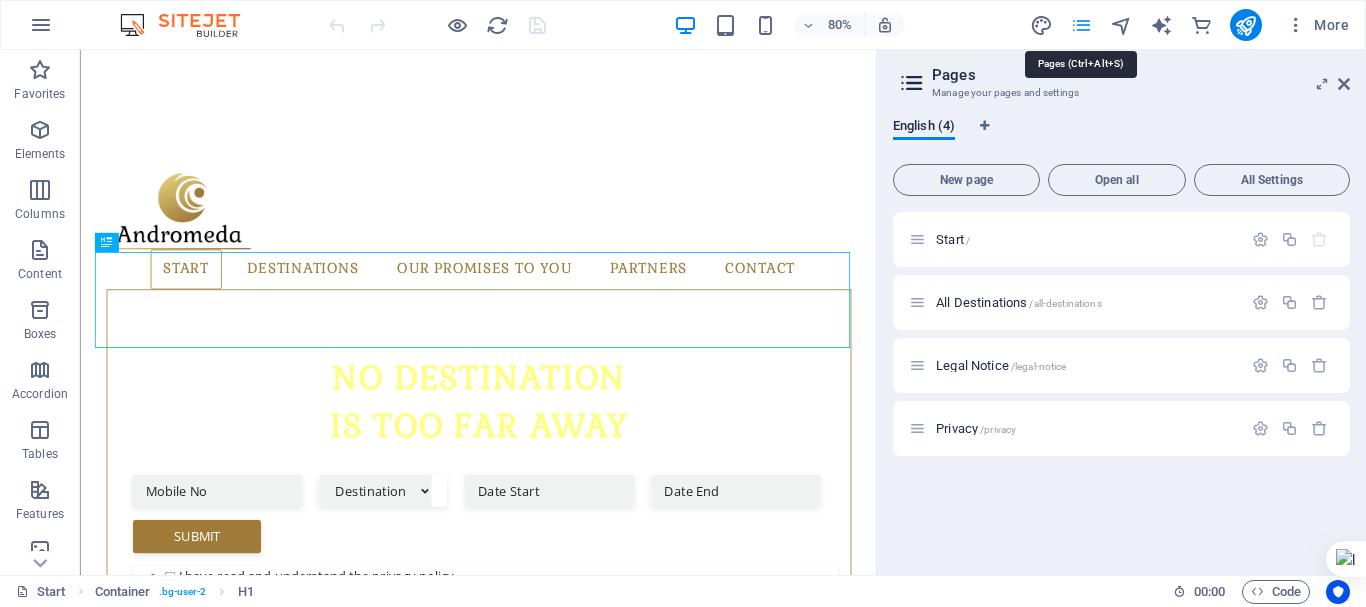 click at bounding box center [1081, 25] 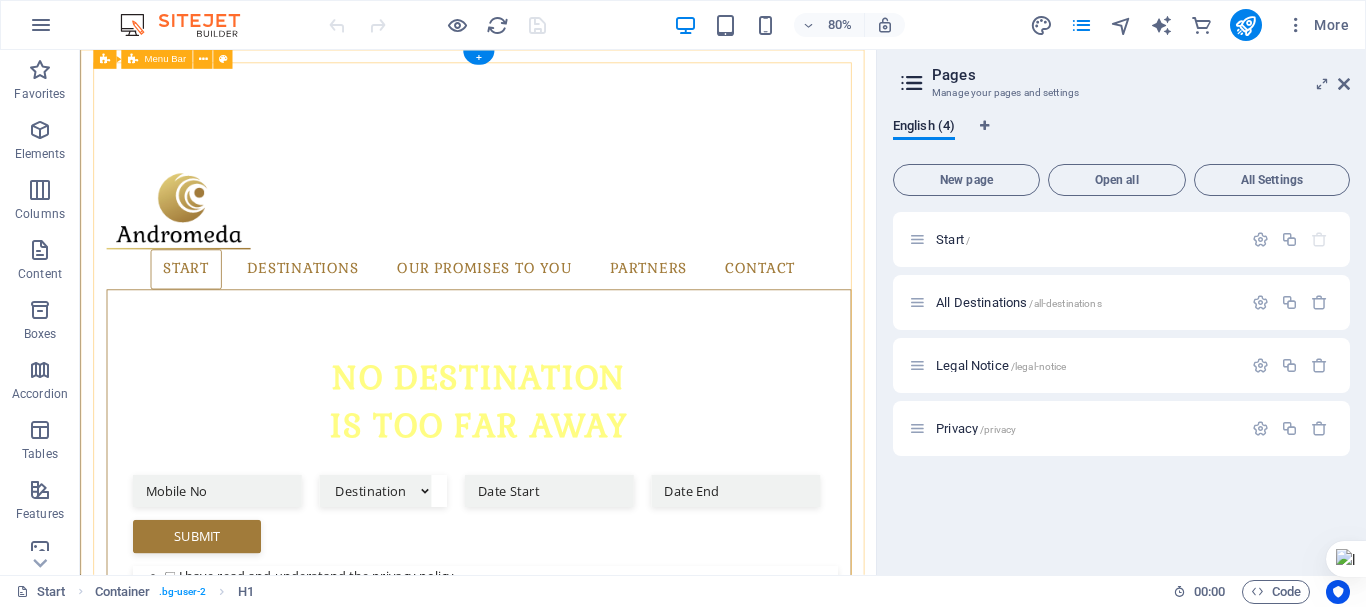 scroll, scrollTop: 0, scrollLeft: 0, axis: both 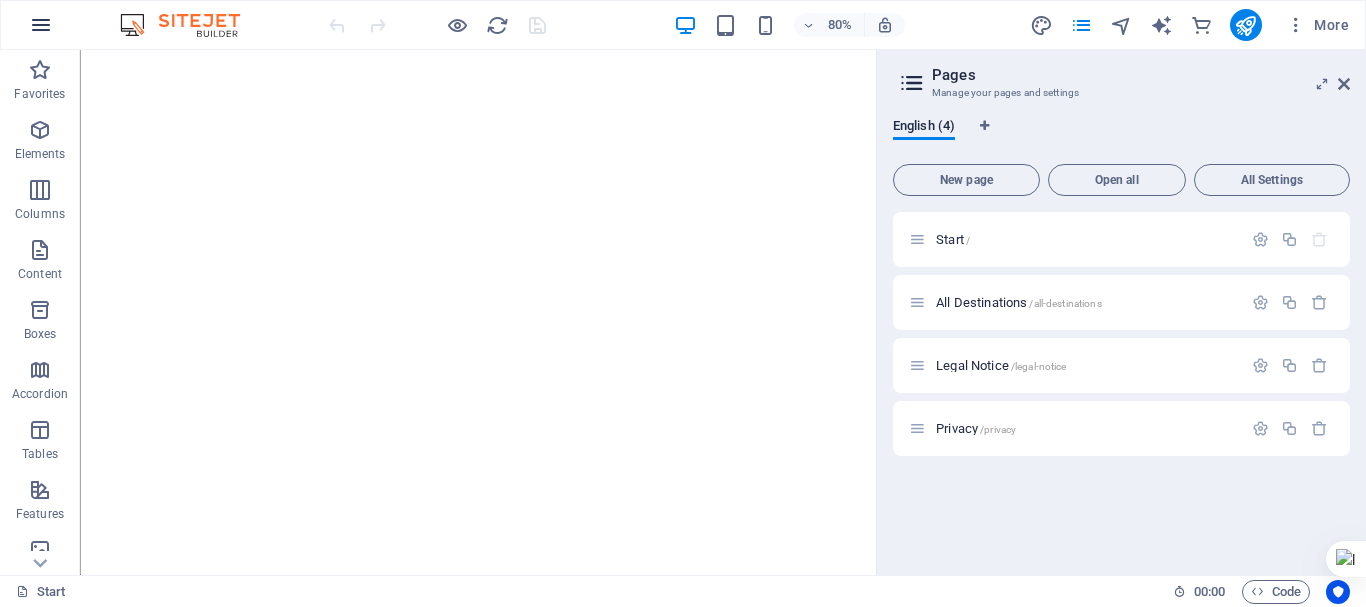 click at bounding box center [41, 25] 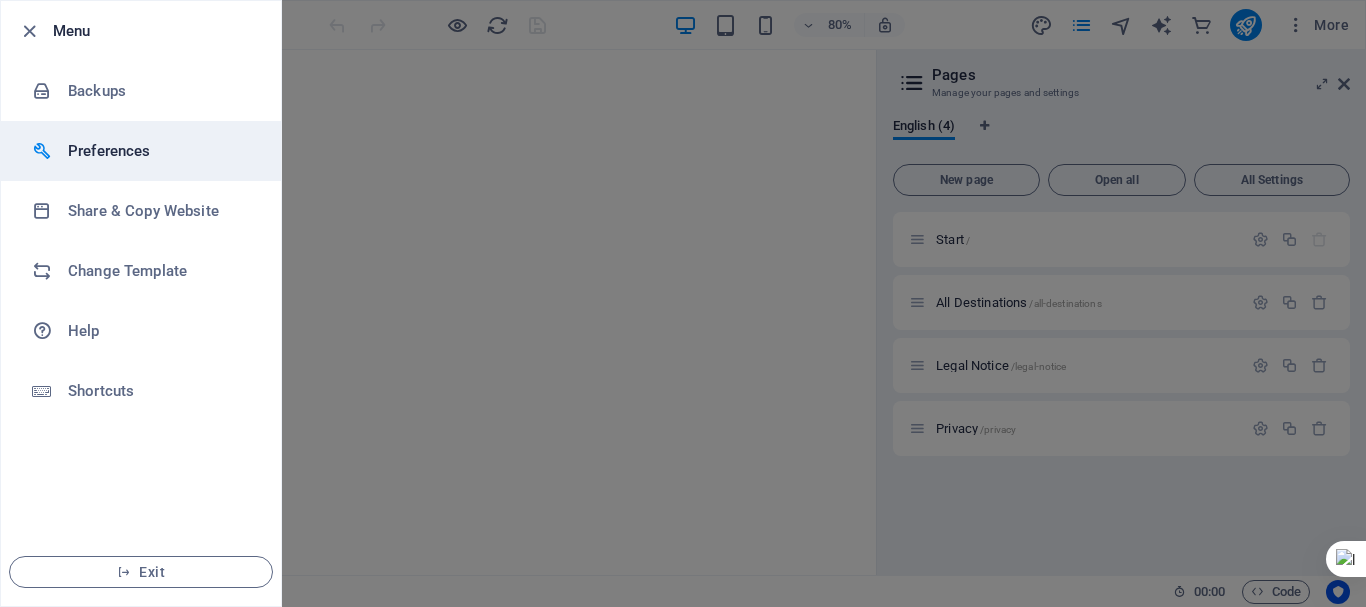 click on "Preferences" at bounding box center (160, 151) 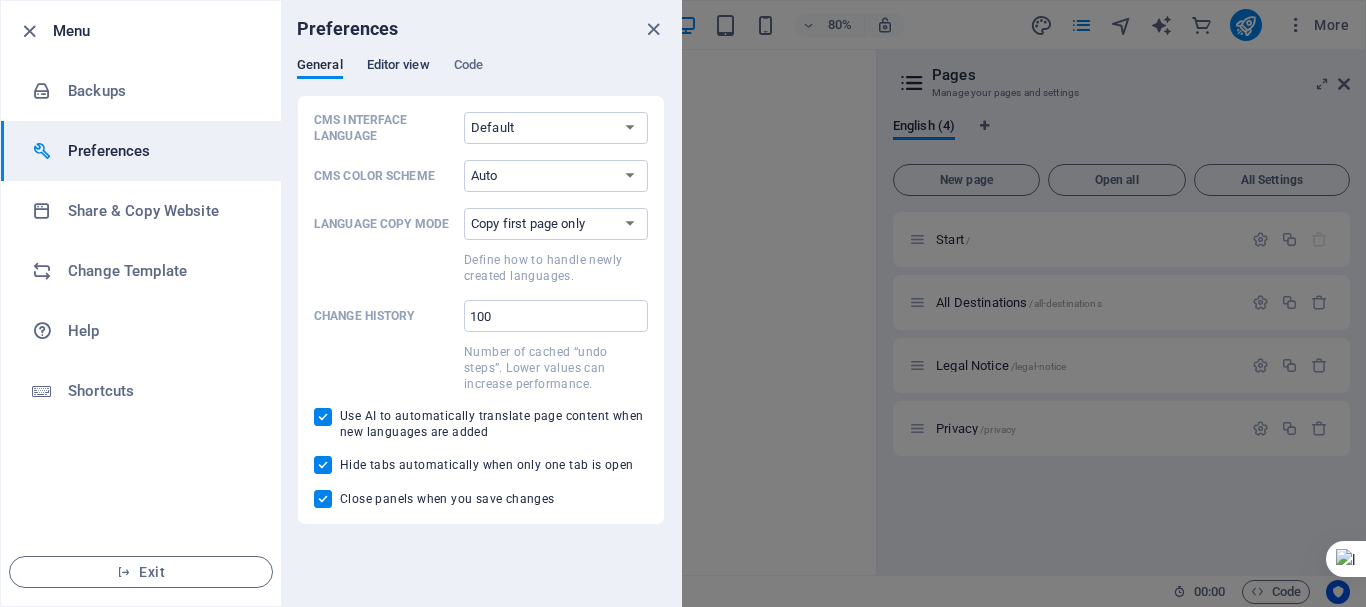 click on "Editor view" at bounding box center [398, 67] 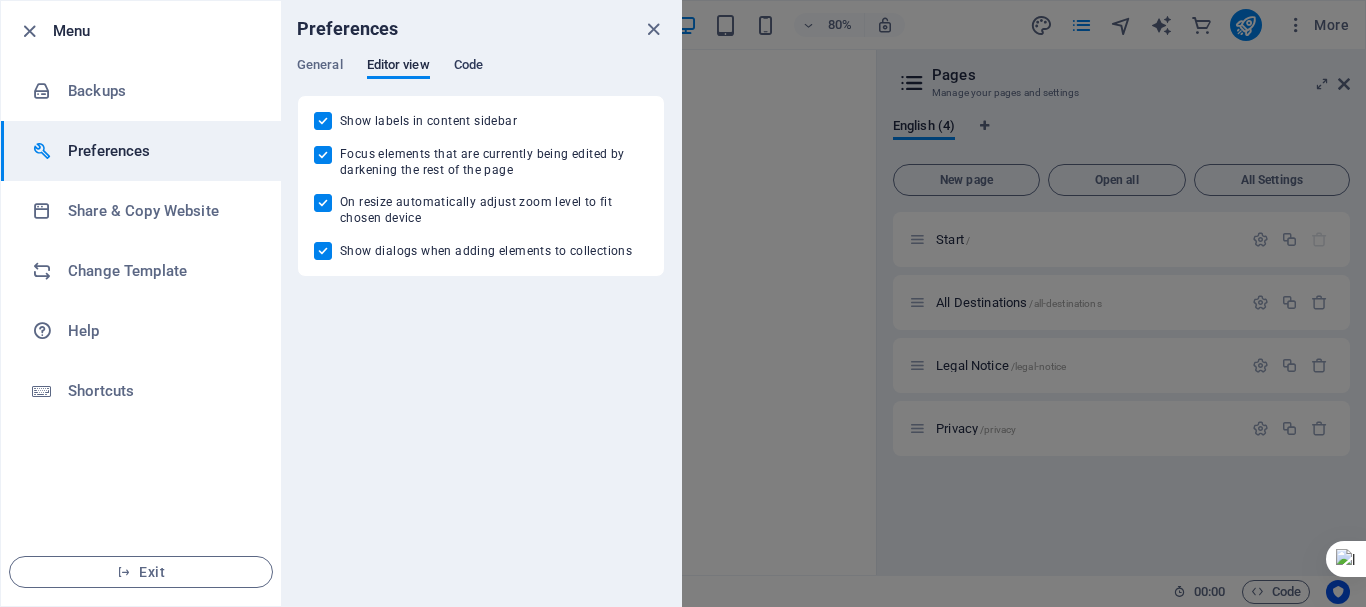 click on "Code" at bounding box center (468, 67) 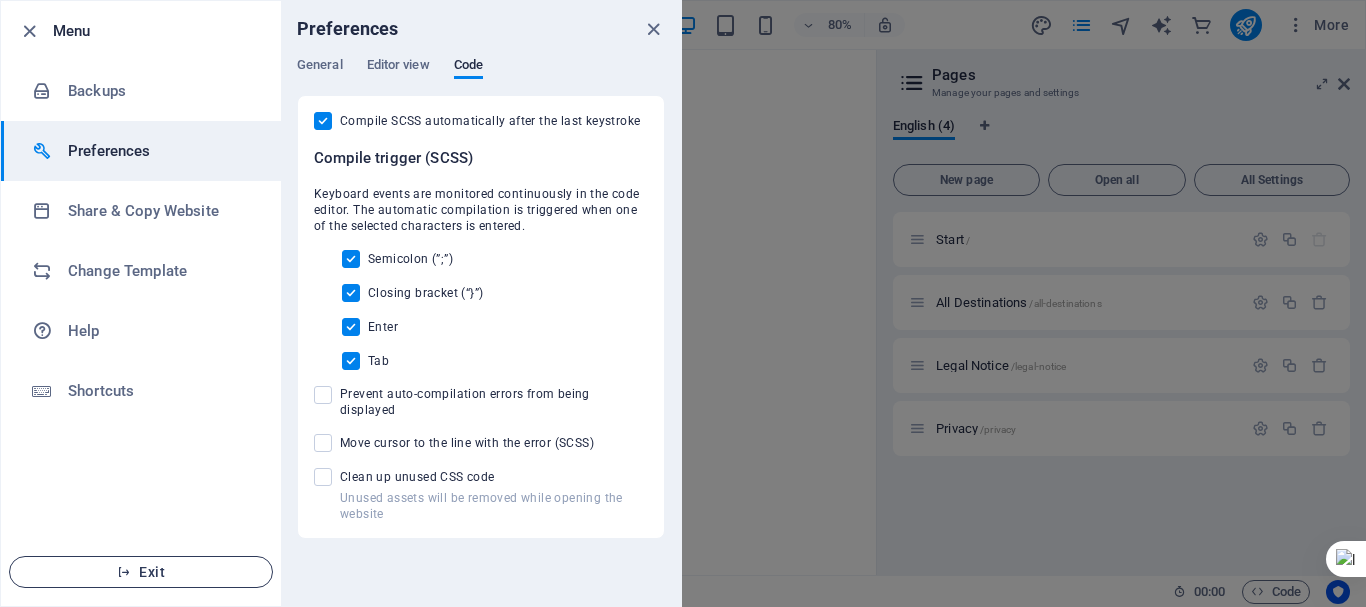 click on "Exit" at bounding box center [141, 572] 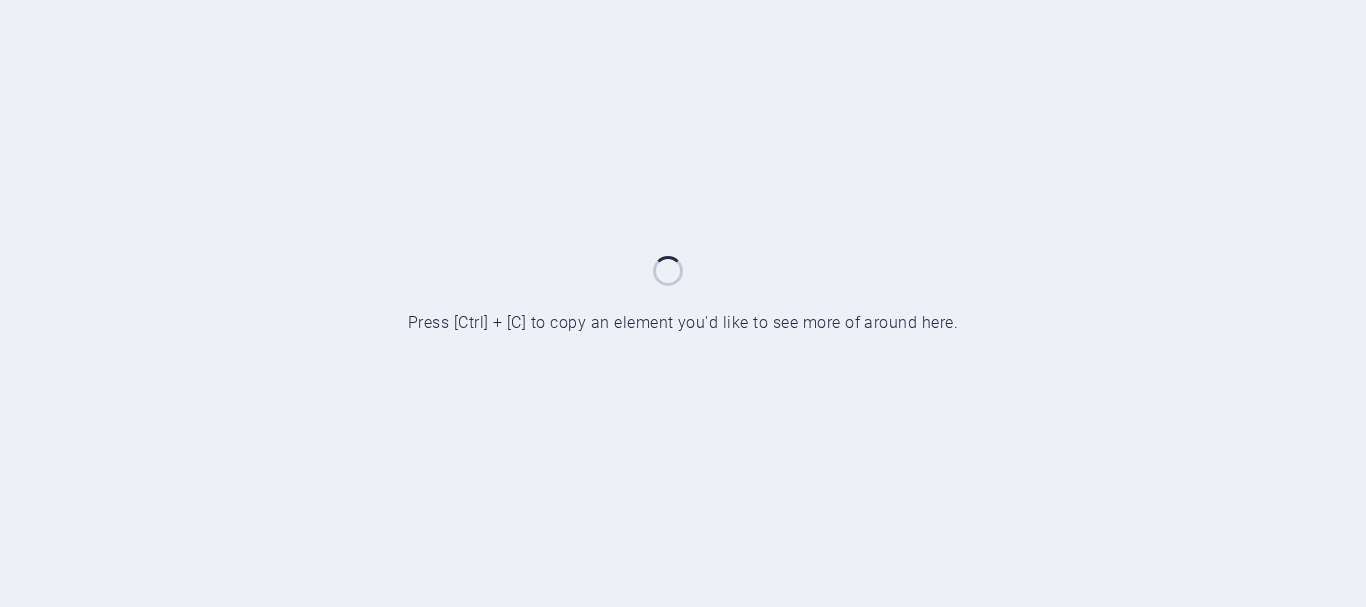 scroll, scrollTop: 0, scrollLeft: 0, axis: both 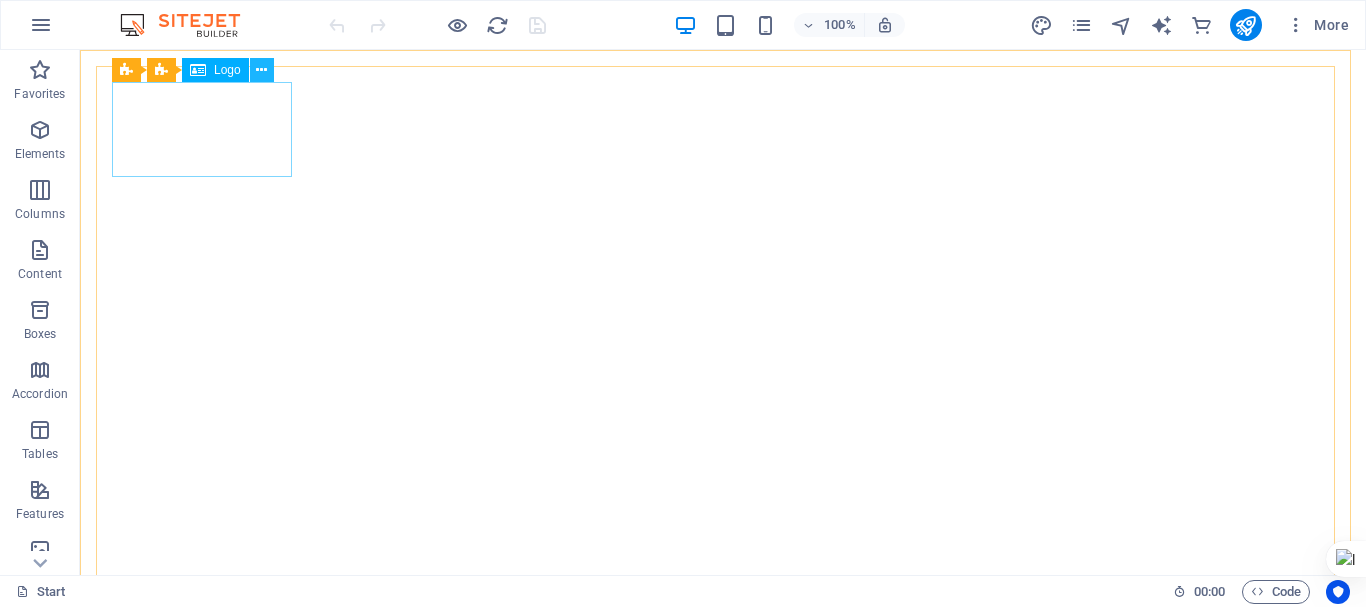 click at bounding box center (261, 70) 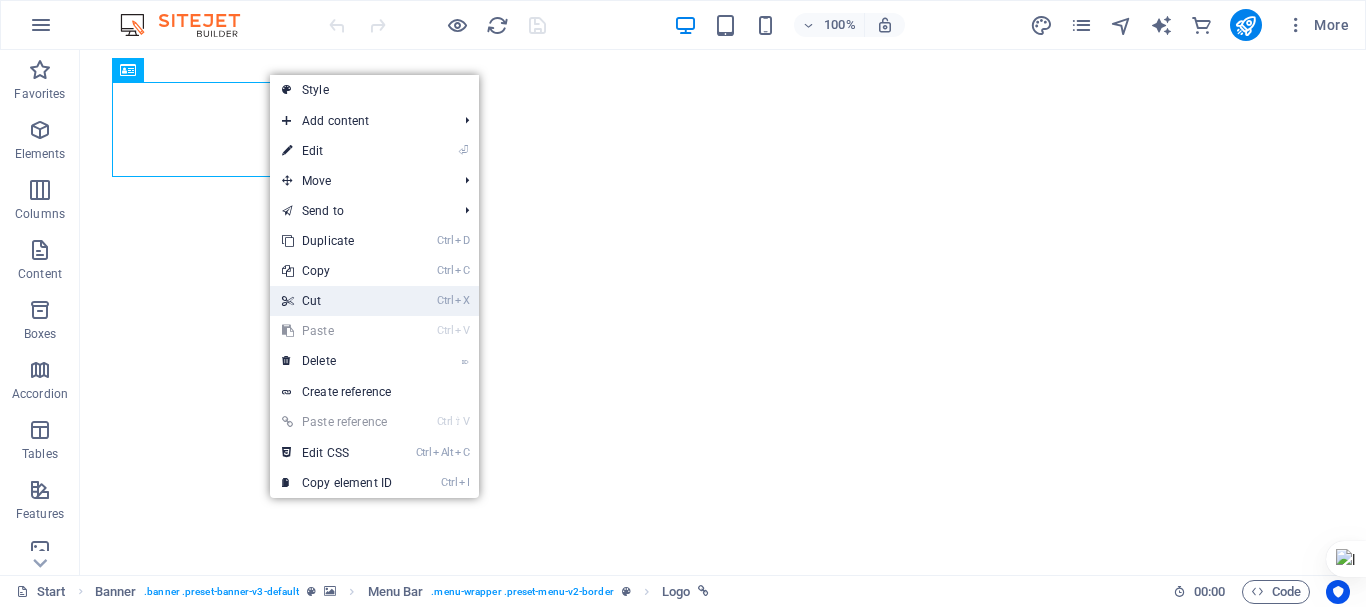 click on "Ctrl X  Cut" at bounding box center (337, 301) 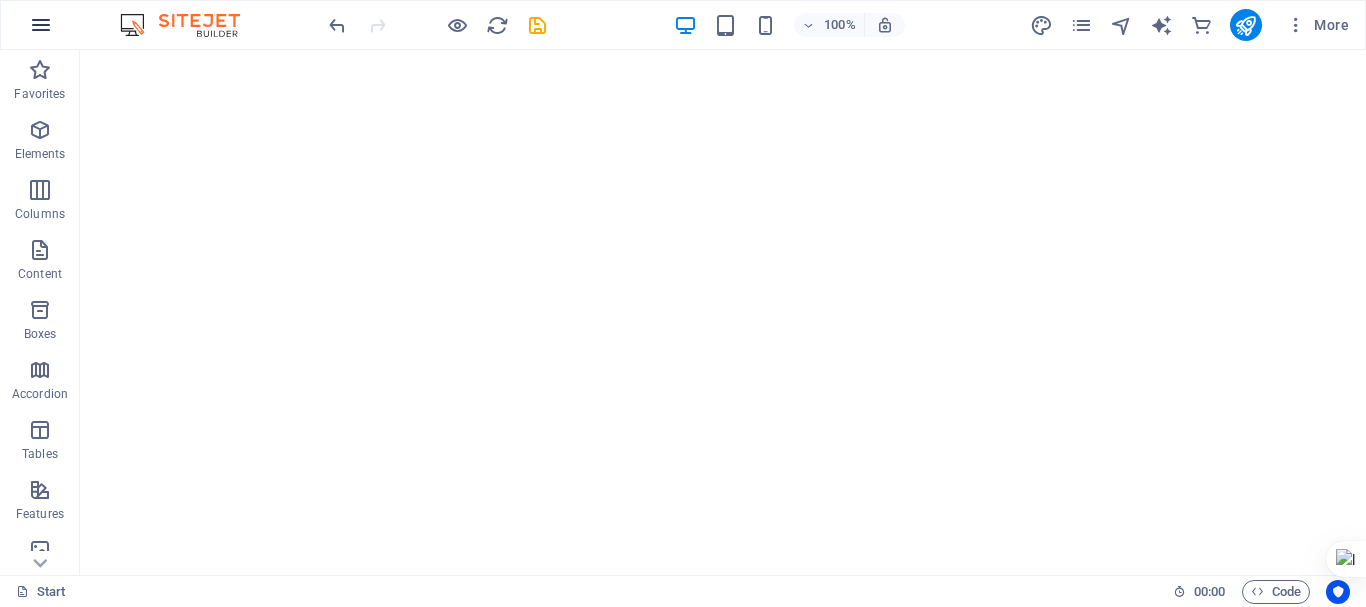 click at bounding box center (41, 25) 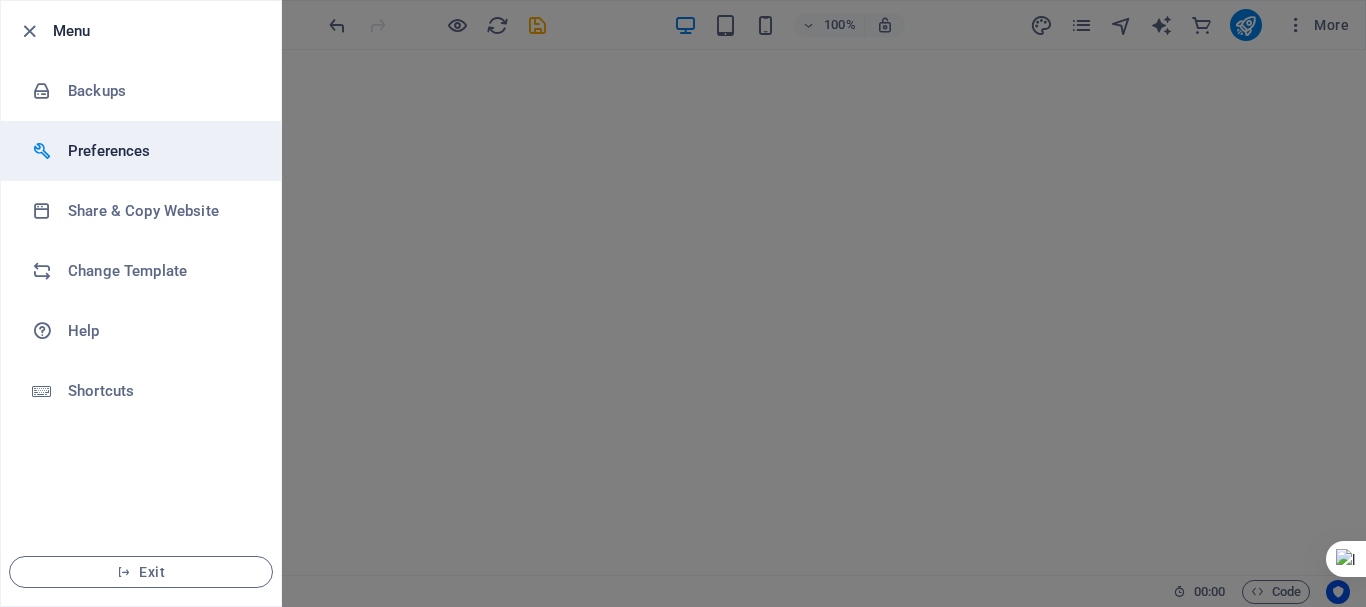 click on "Preferences" at bounding box center [160, 151] 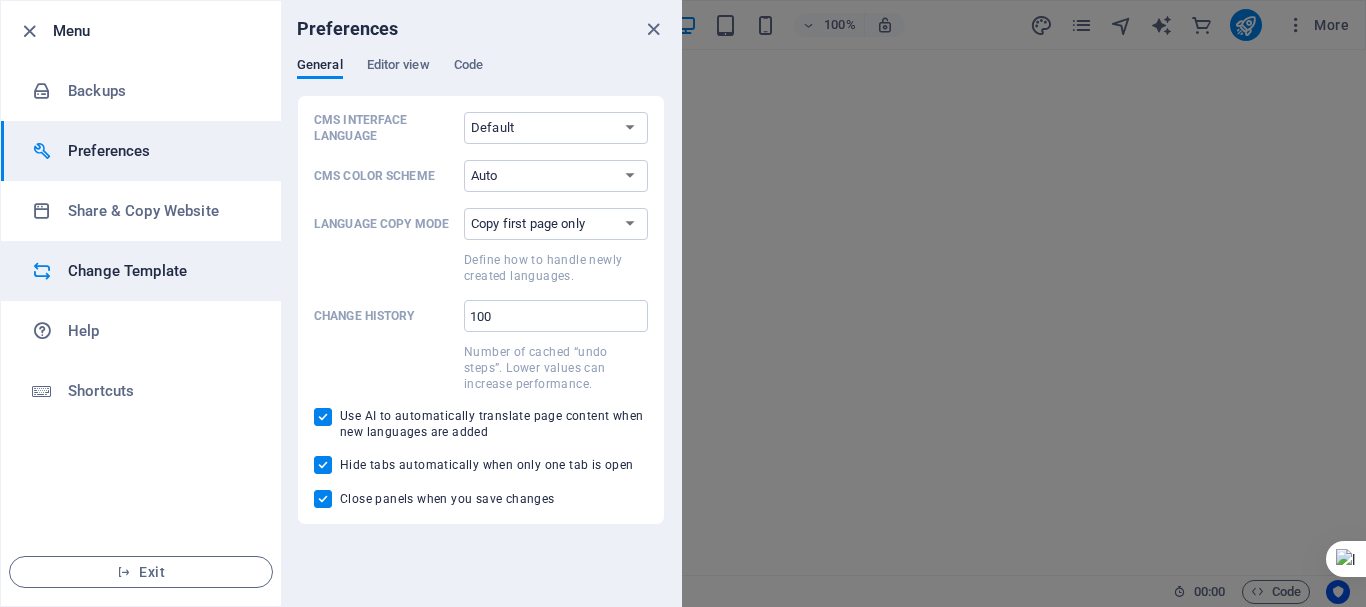 click on "Change Template" at bounding box center (160, 271) 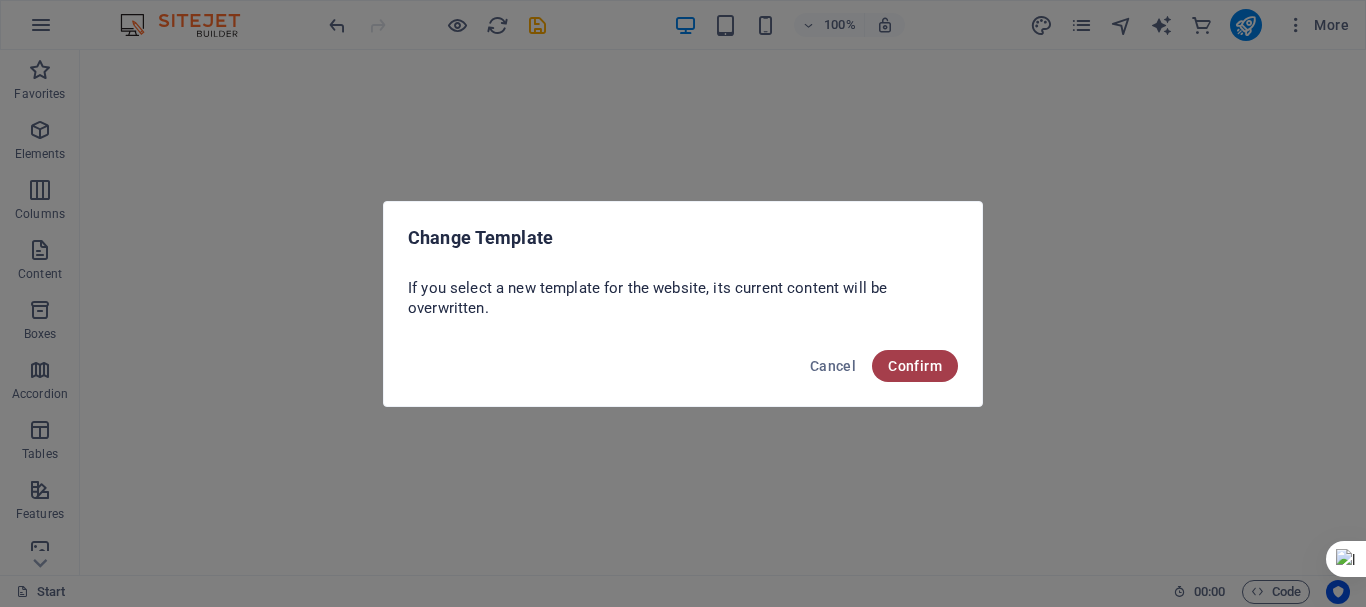click on "Confirm" at bounding box center [915, 366] 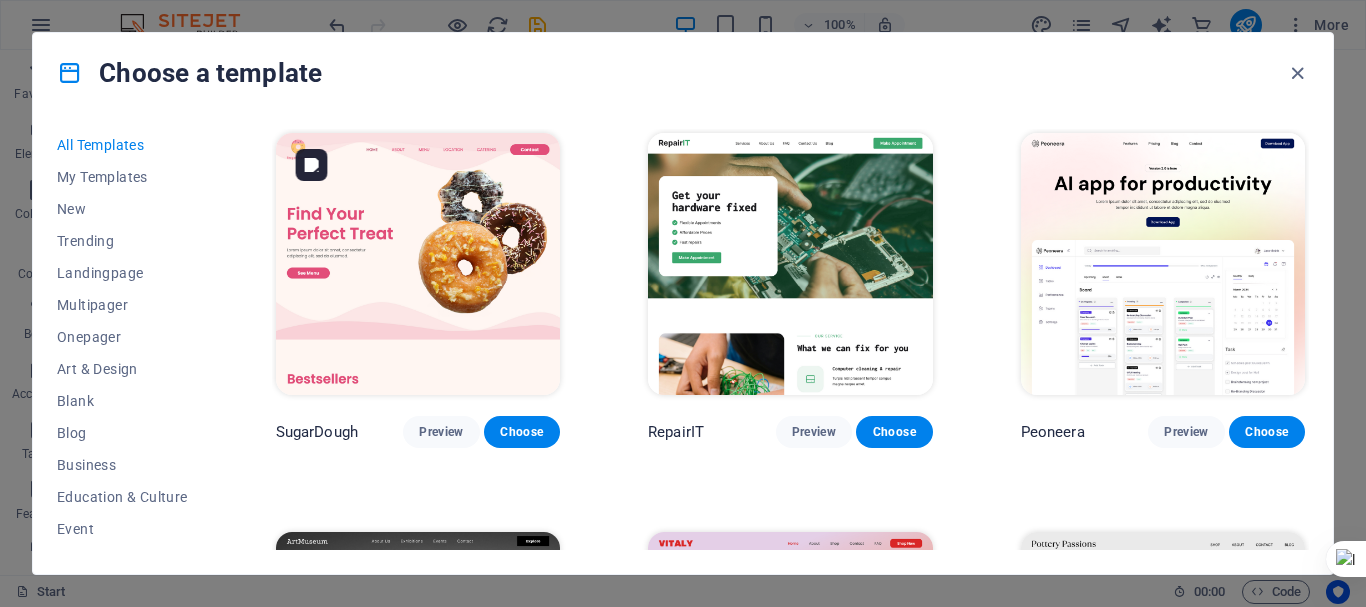 click at bounding box center [418, 264] 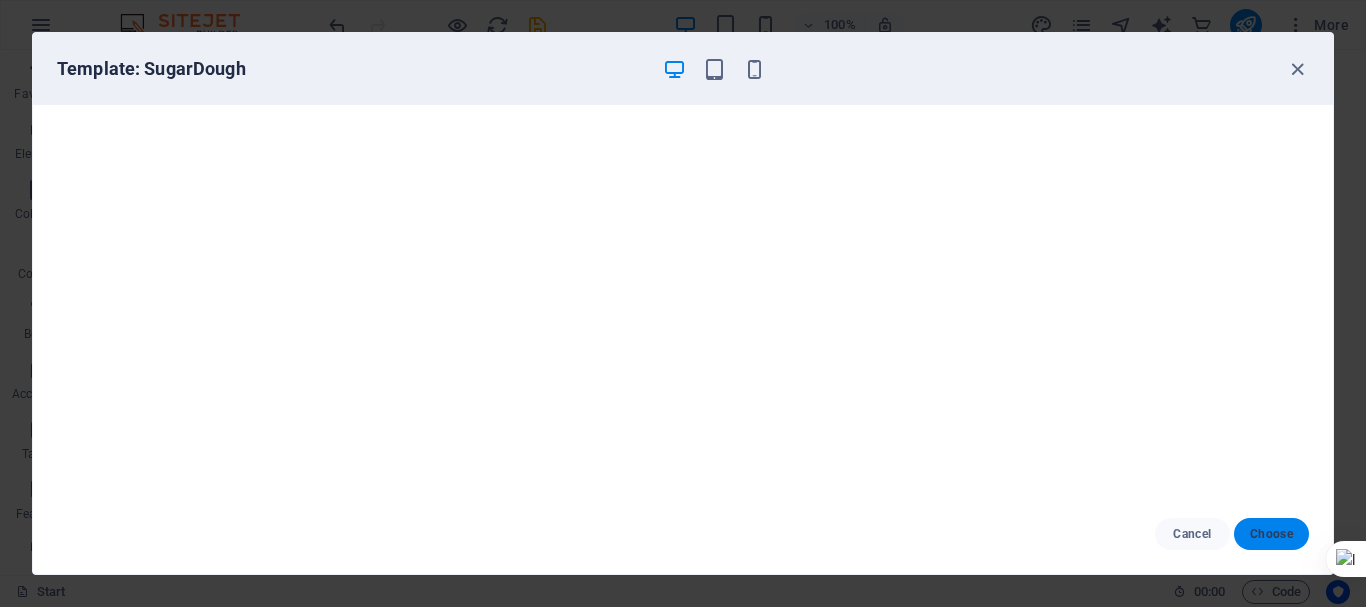click on "Choose" at bounding box center (1271, 534) 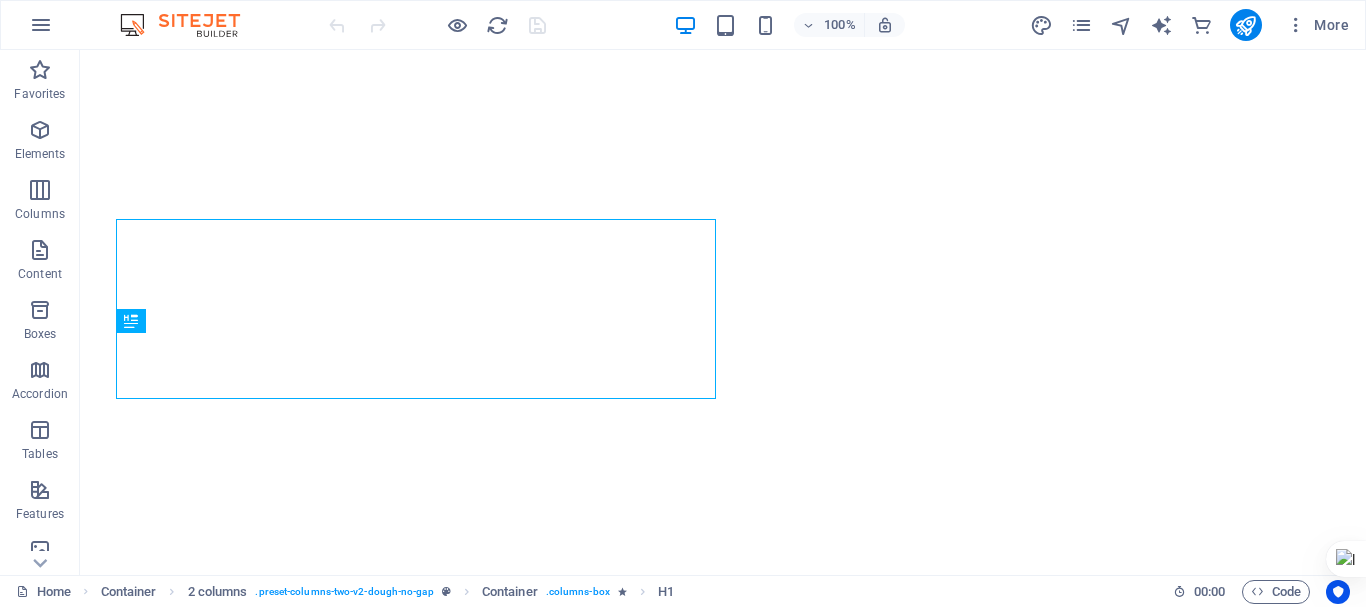 scroll, scrollTop: 0, scrollLeft: 0, axis: both 